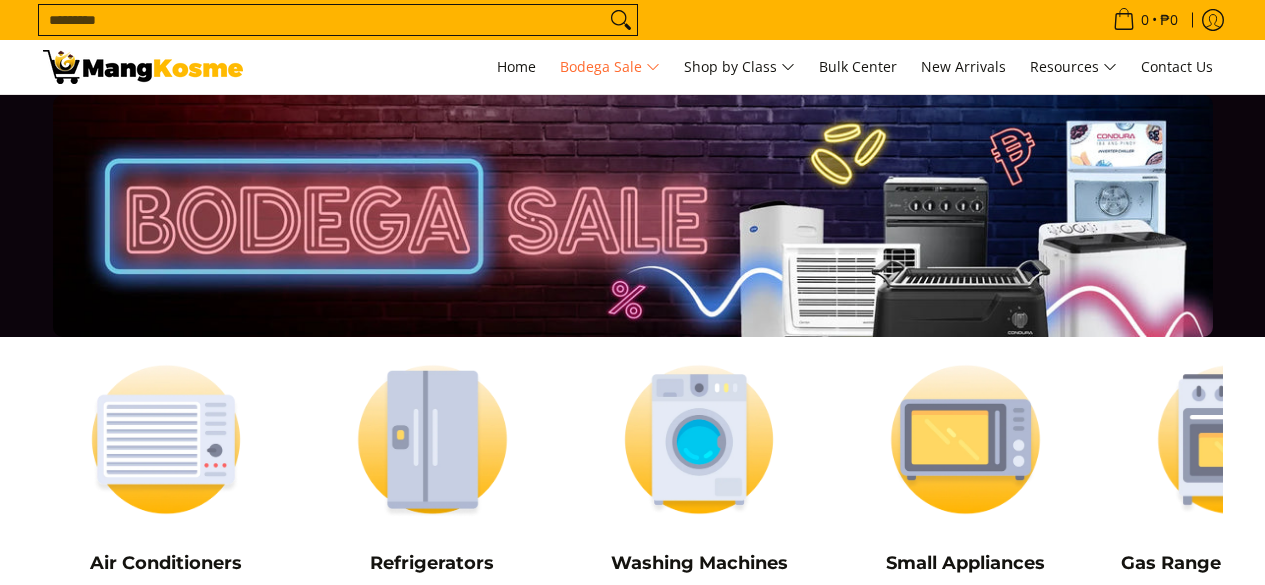 scroll, scrollTop: 1997, scrollLeft: 0, axis: vertical 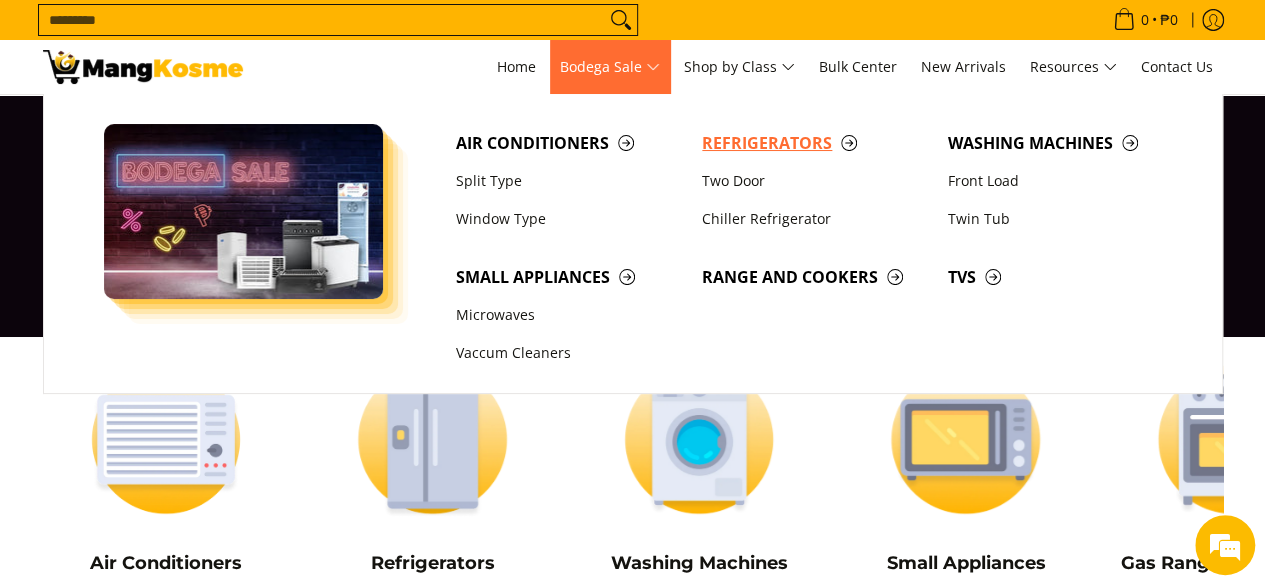 click on "Refrigerators" at bounding box center [815, 143] 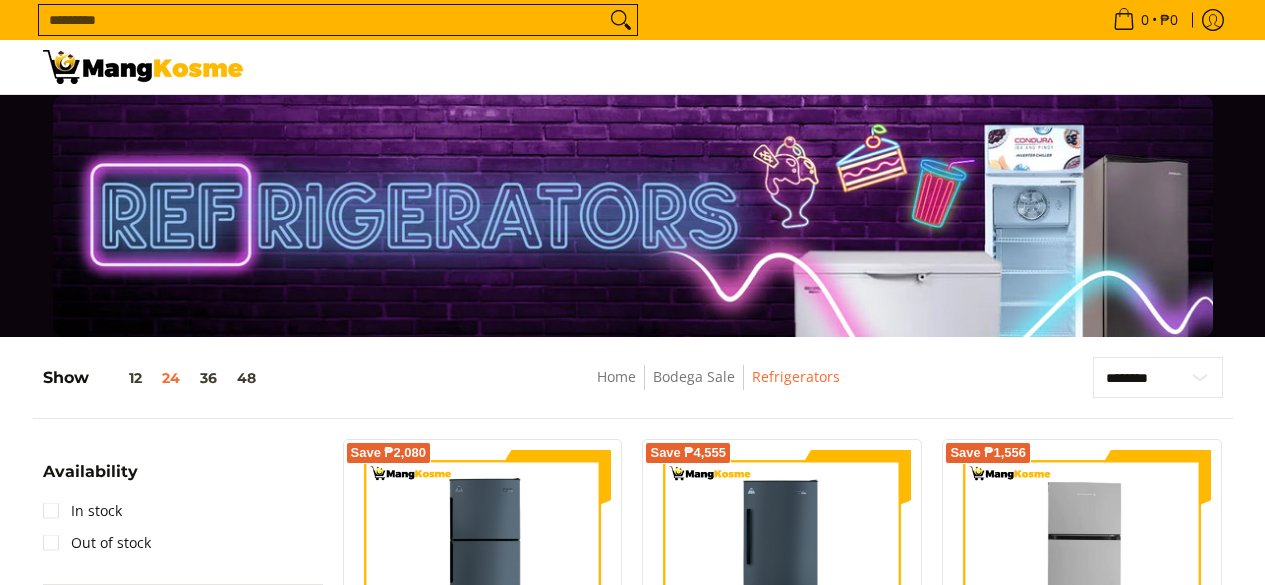 scroll, scrollTop: 200, scrollLeft: 0, axis: vertical 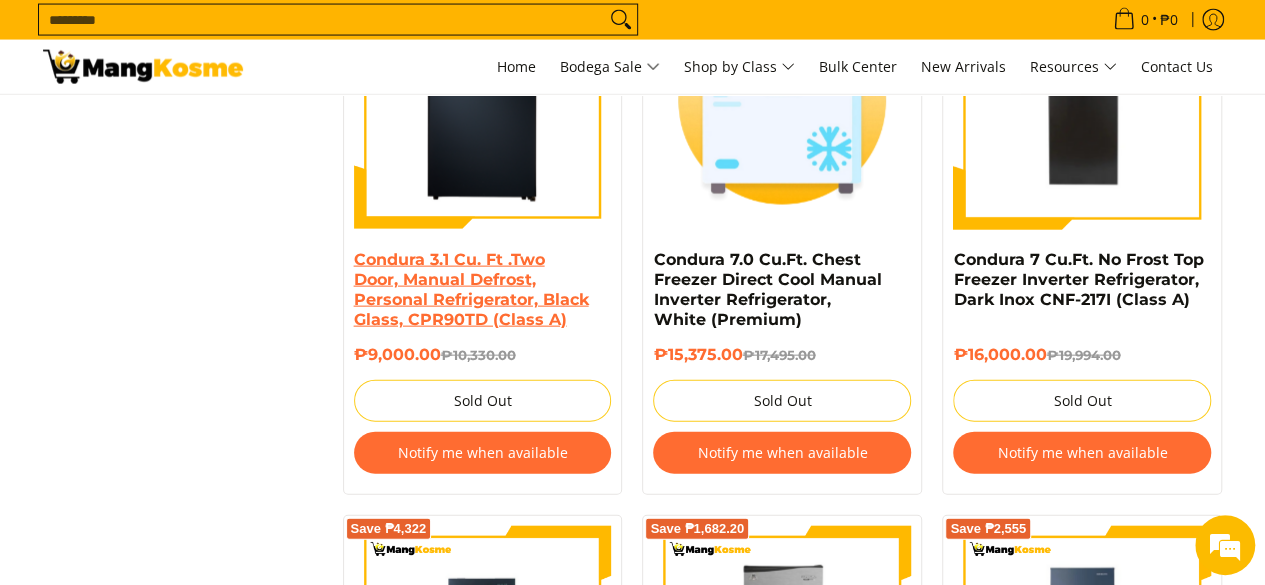 click on "Condura 3.1 Cu. Ft .Two Door, Manual Defrost, Personal Refrigerator, Black Glass, CPR90TD (Class A)" at bounding box center [471, 289] 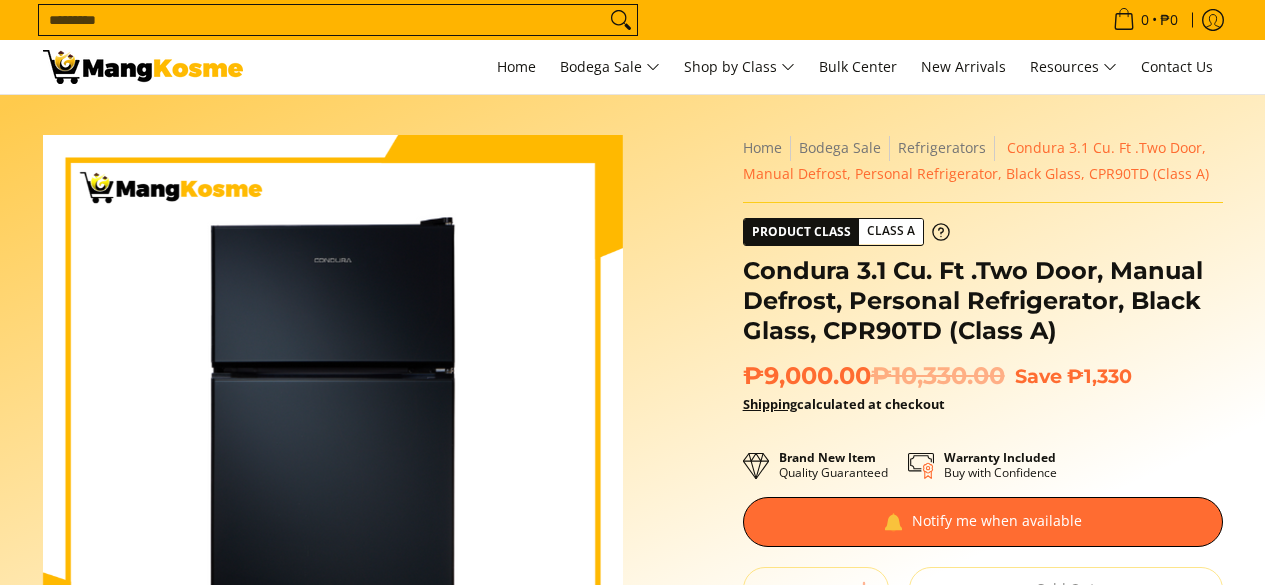 scroll, scrollTop: 300, scrollLeft: 0, axis: vertical 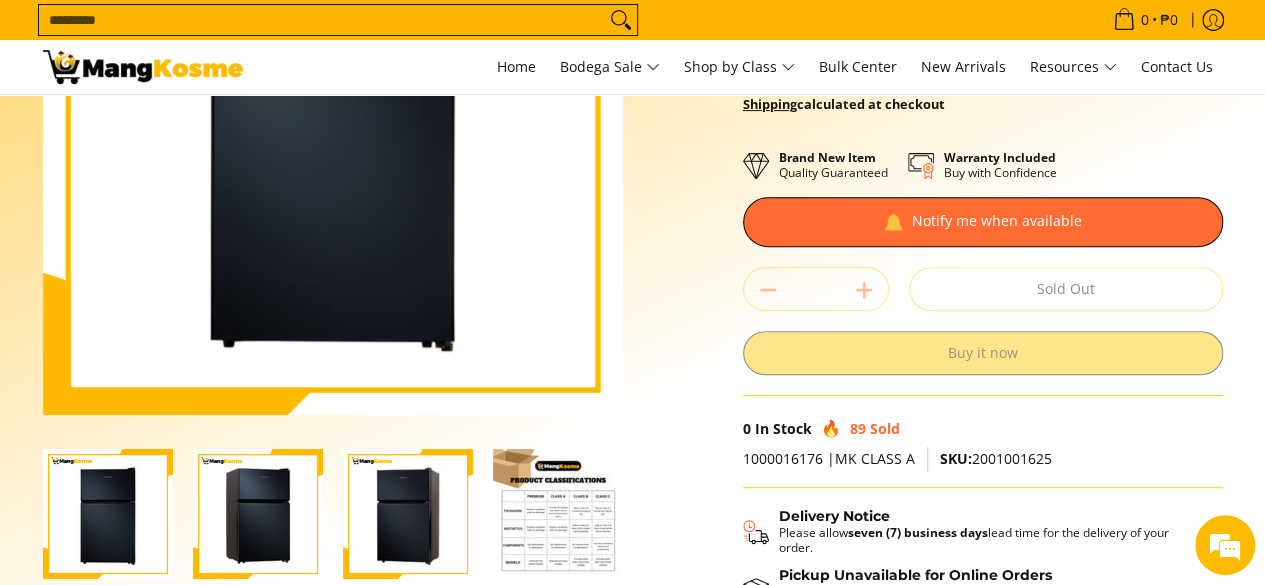 click on "Sold Out" at bounding box center (1066, 289) 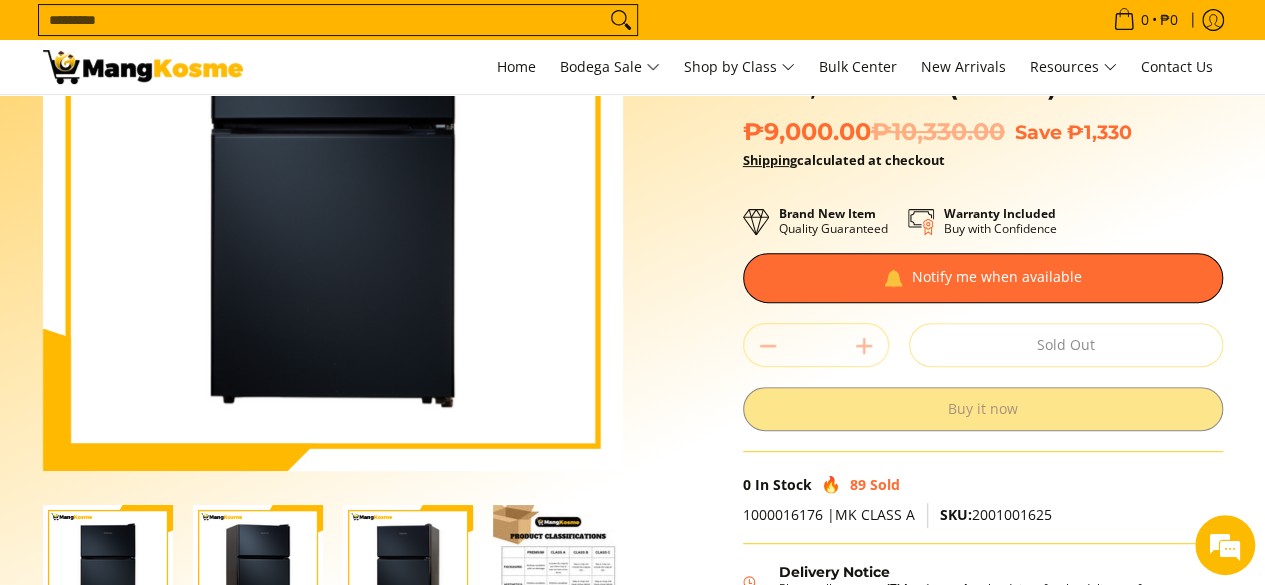 scroll, scrollTop: 200, scrollLeft: 0, axis: vertical 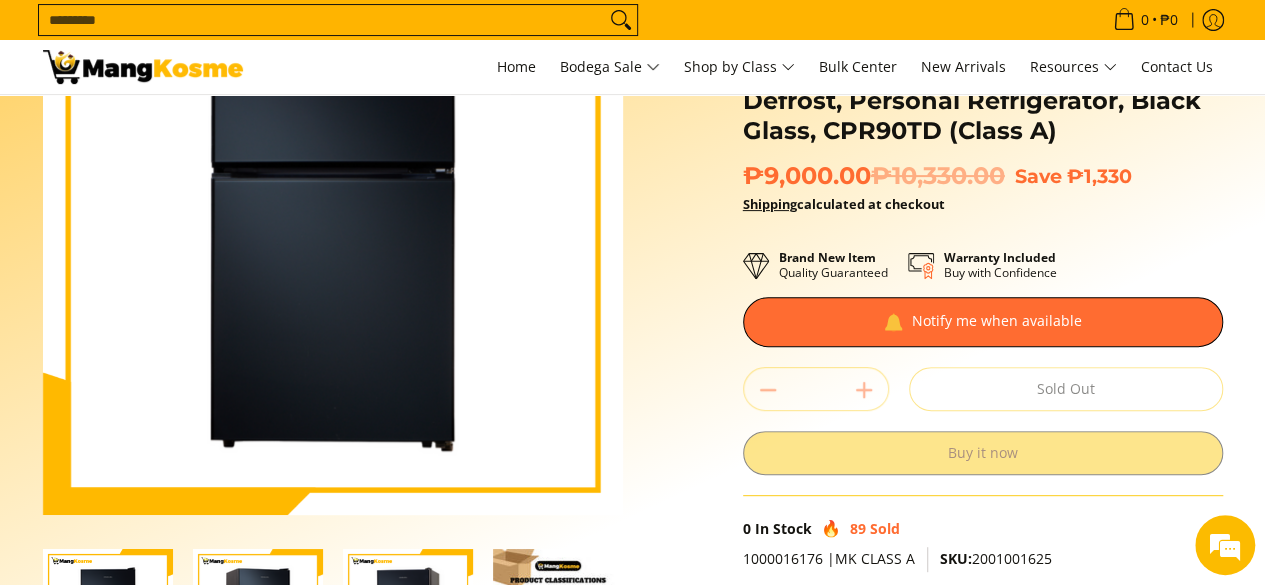 click on "**********" at bounding box center (983, 370) 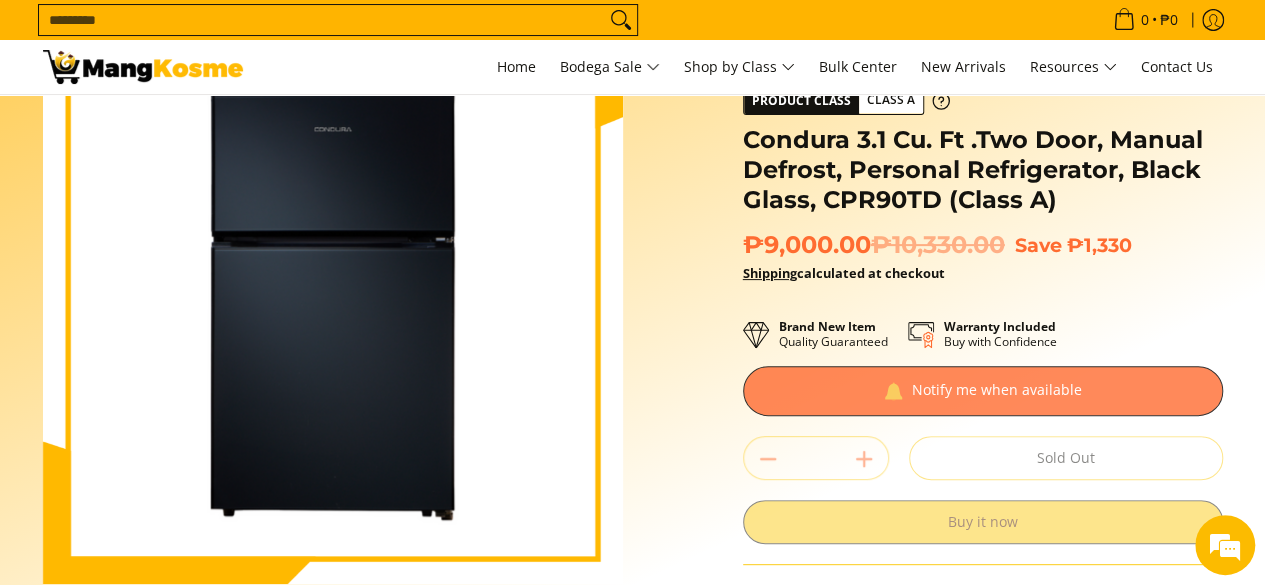 scroll, scrollTop: 100, scrollLeft: 0, axis: vertical 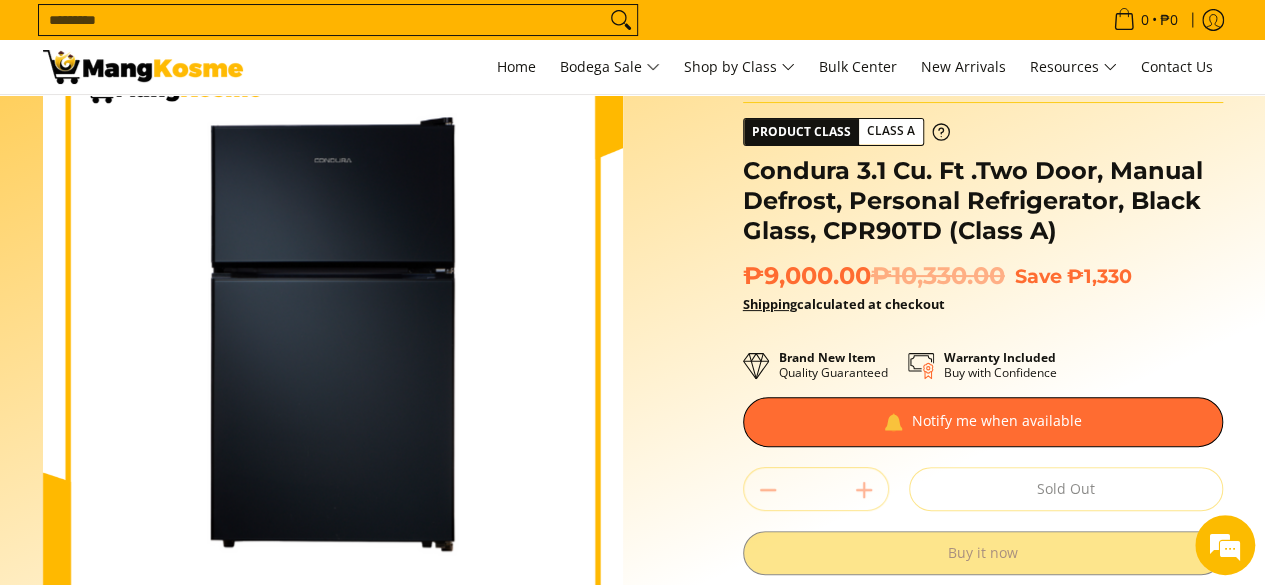 click on "**********" at bounding box center [983, 470] 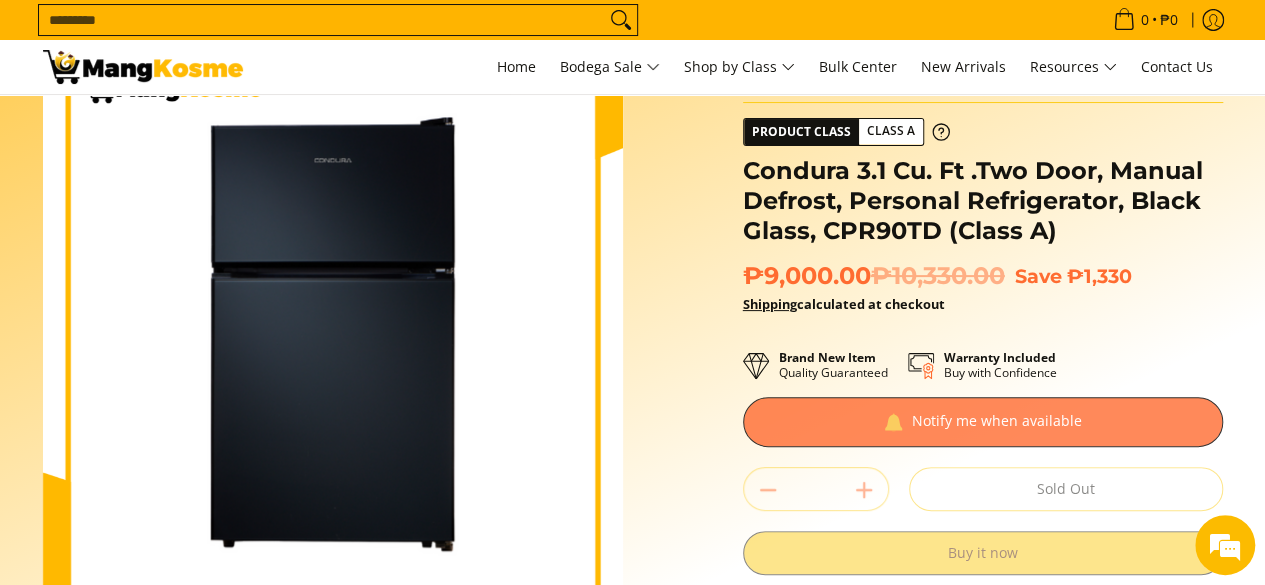 click at bounding box center [983, 422] 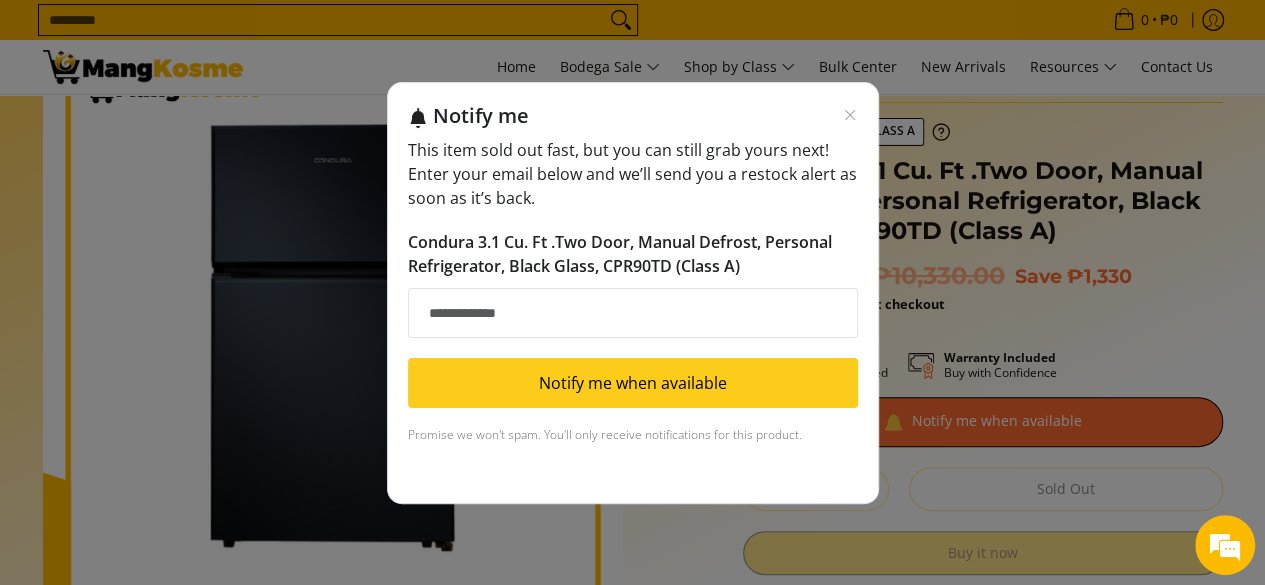 click on "Email address" at bounding box center (633, 313) 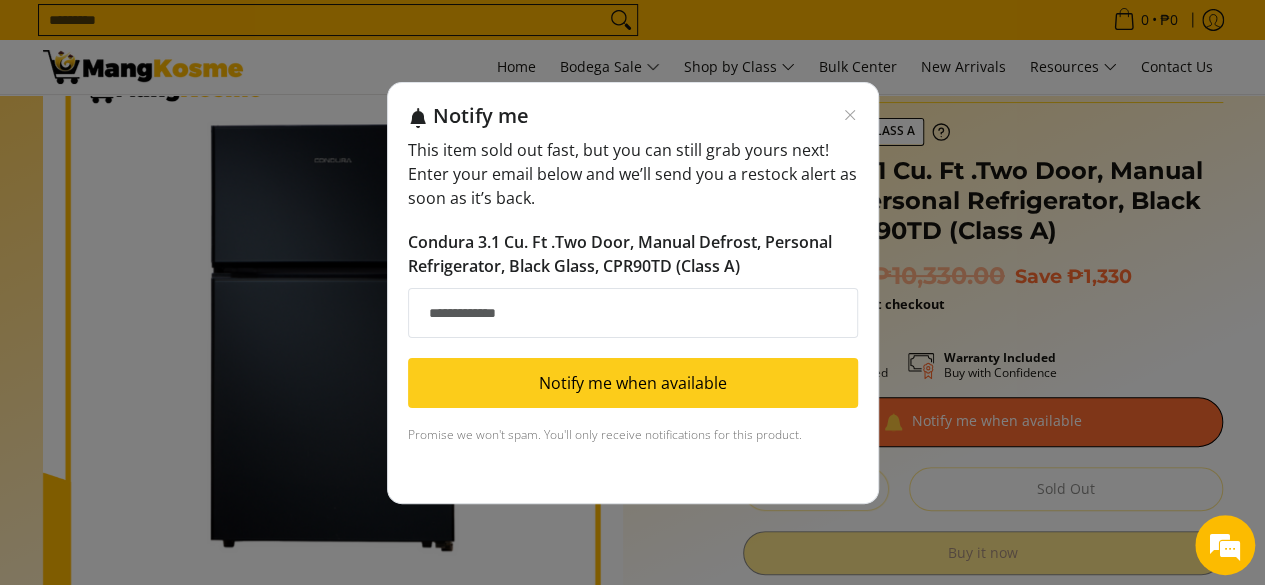 type on "**********" 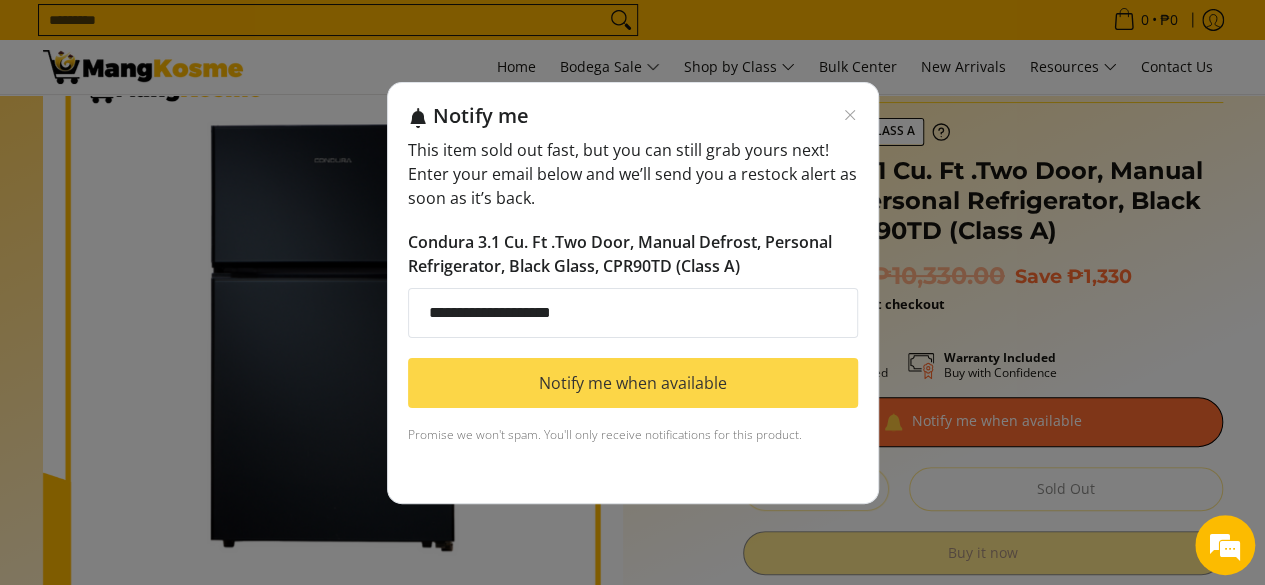click on "Notify me when available" at bounding box center [633, 383] 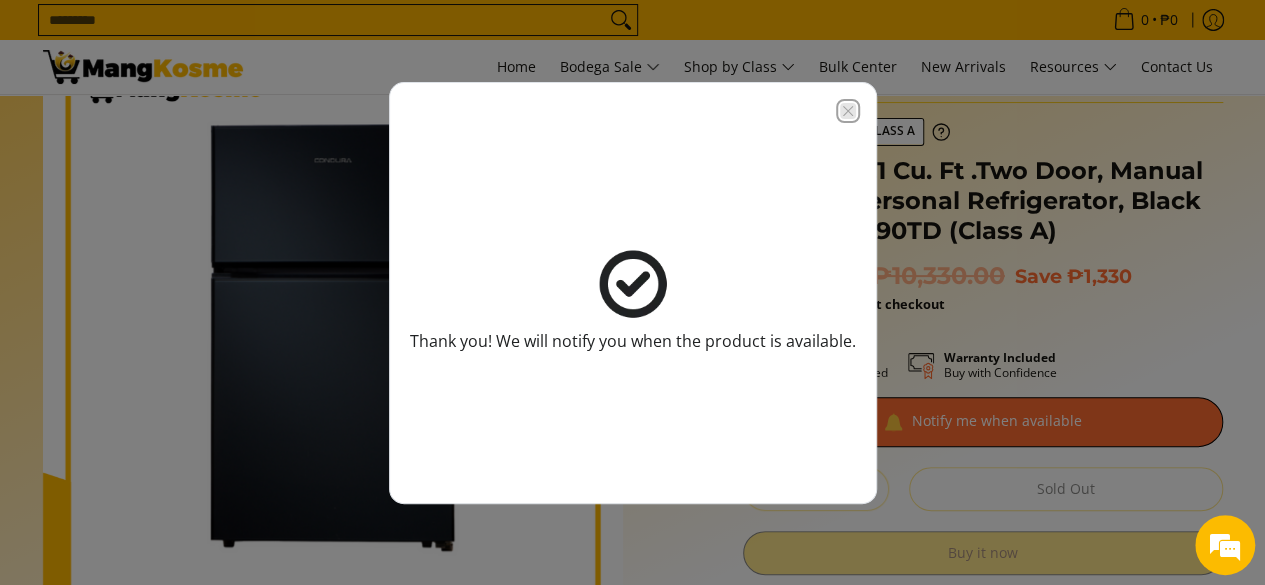click 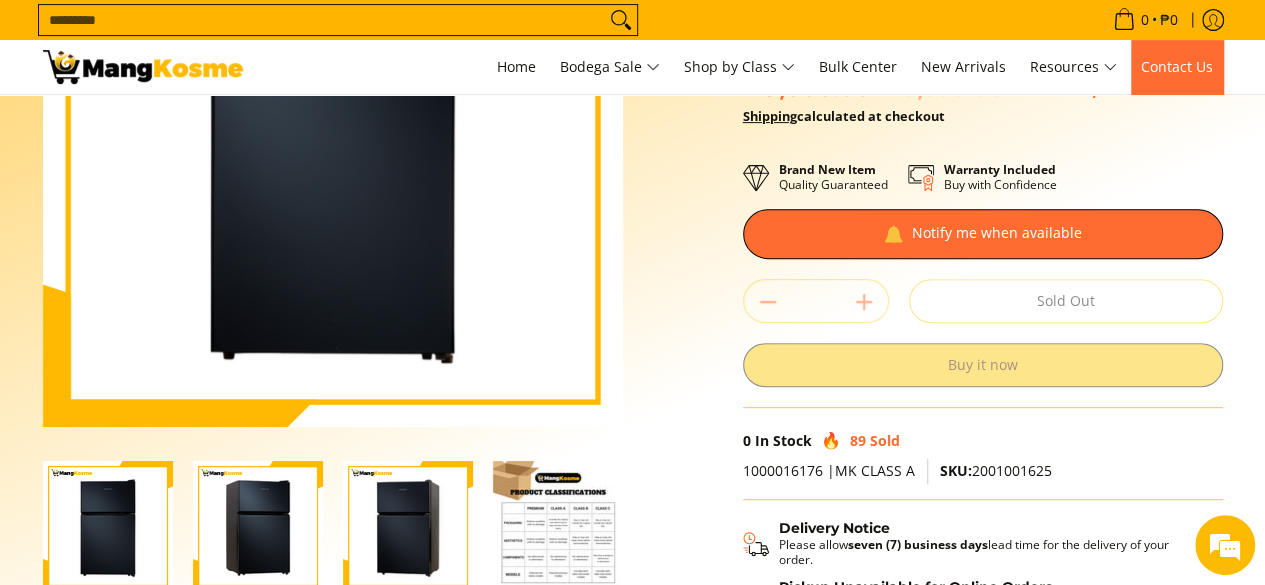 scroll, scrollTop: 200, scrollLeft: 0, axis: vertical 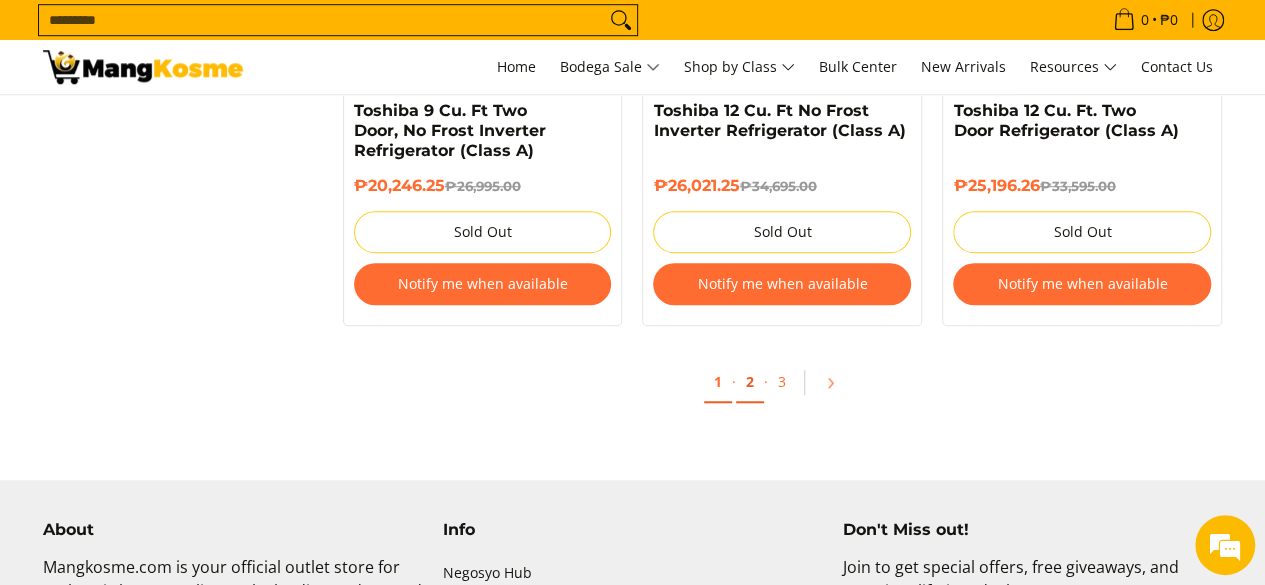 click on "2" at bounding box center [750, 382] 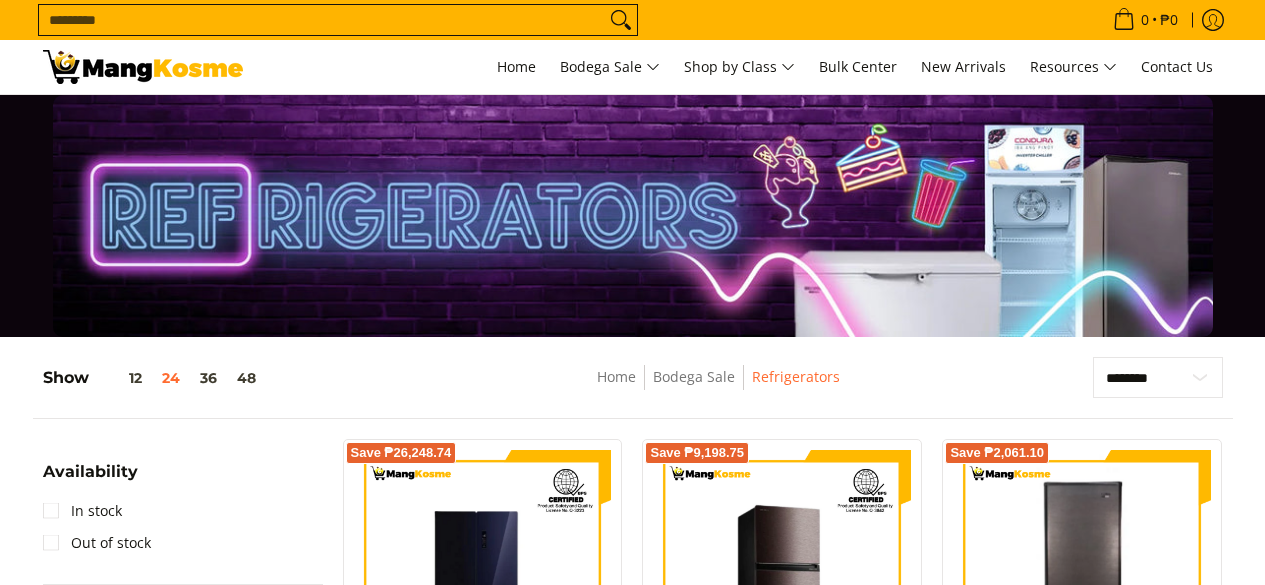scroll, scrollTop: 400, scrollLeft: 0, axis: vertical 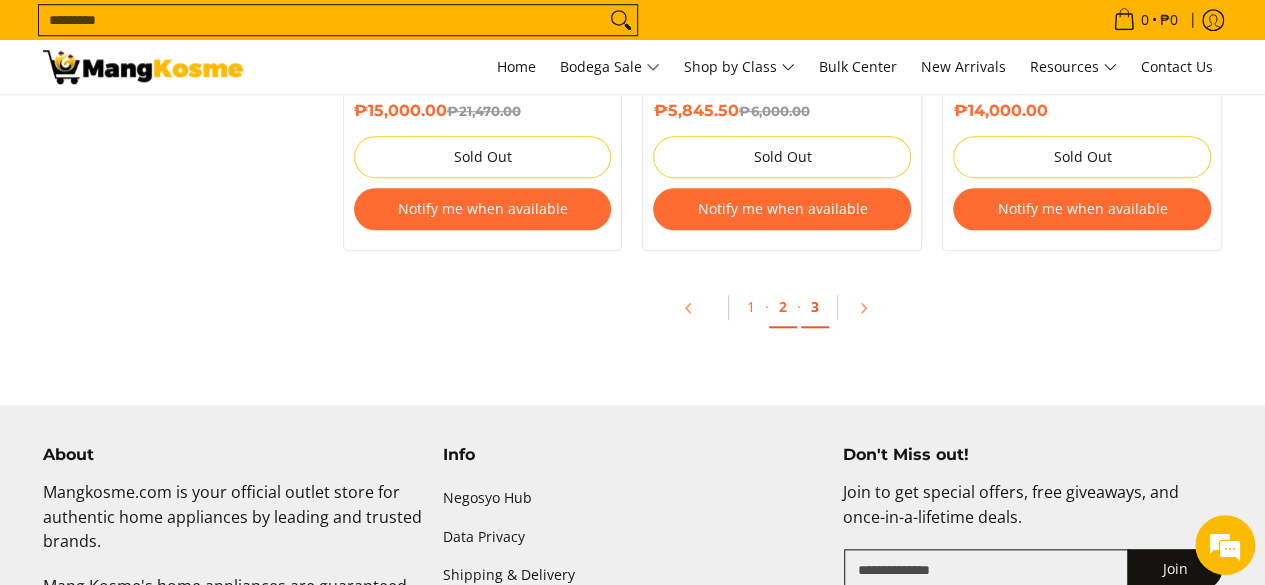 click on "3" at bounding box center [815, 307] 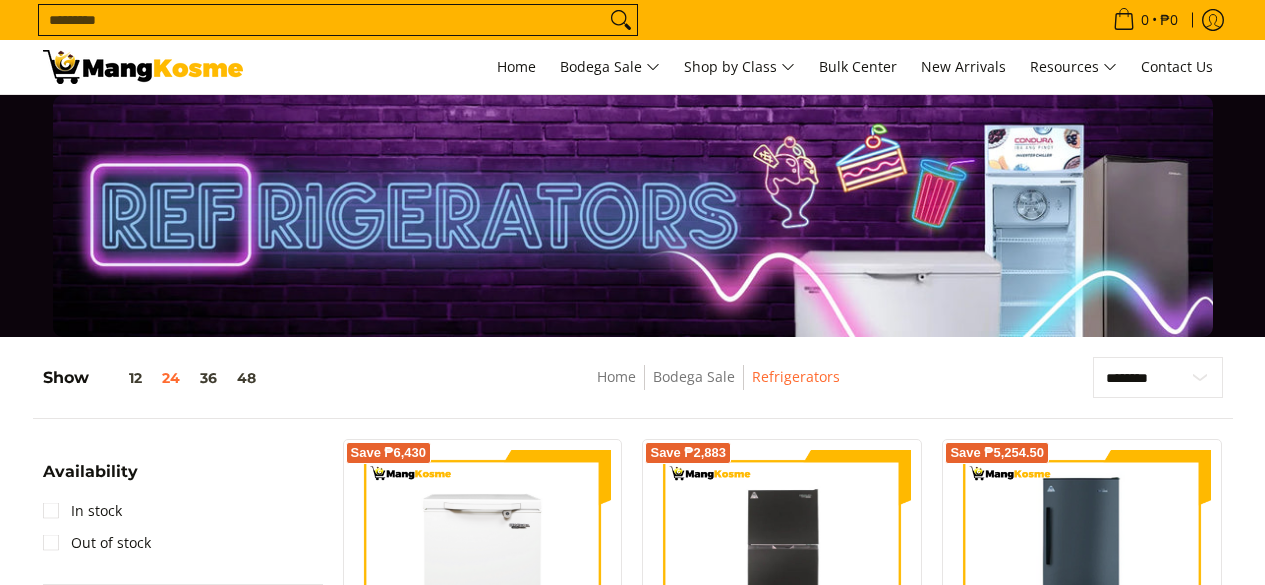 scroll, scrollTop: 400, scrollLeft: 0, axis: vertical 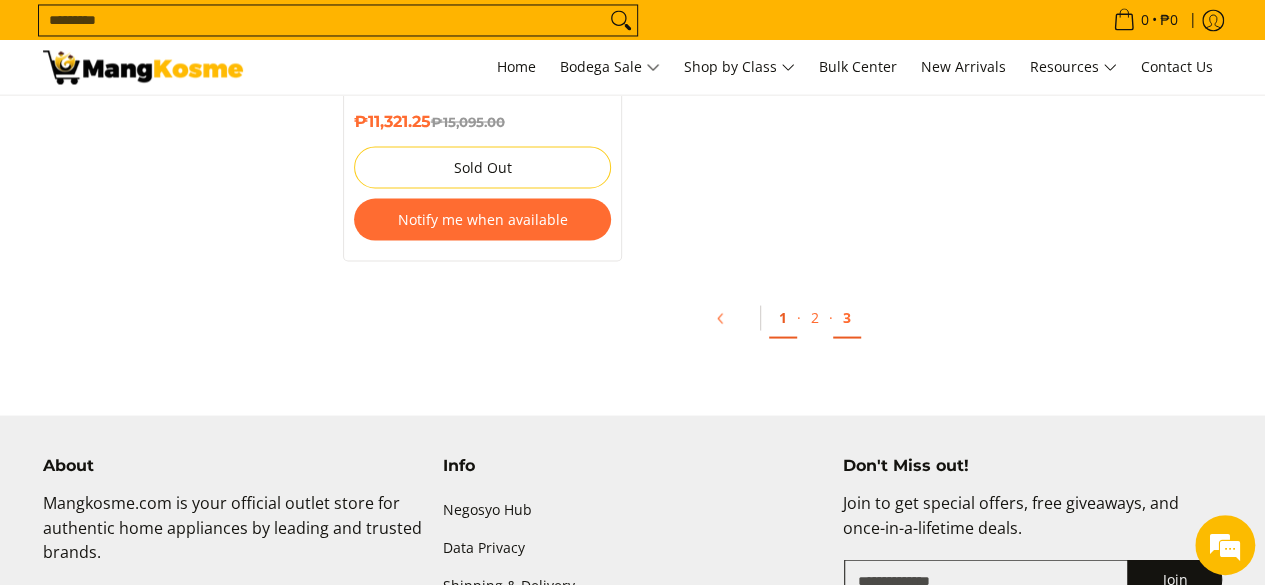 click on "1" at bounding box center (783, 317) 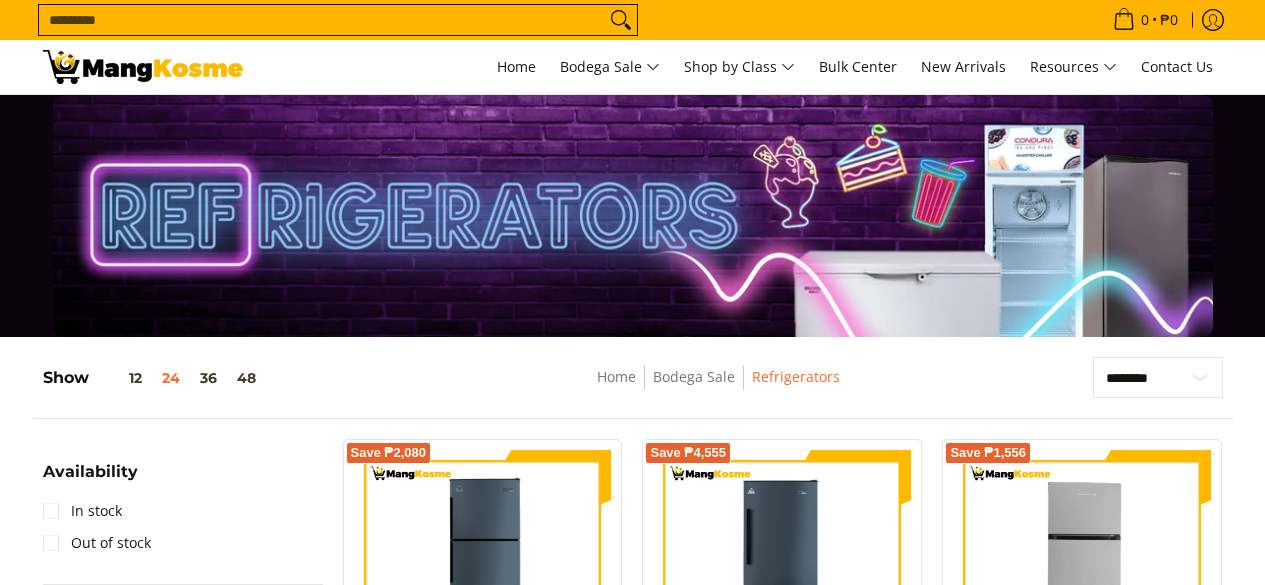 scroll, scrollTop: 329, scrollLeft: 0, axis: vertical 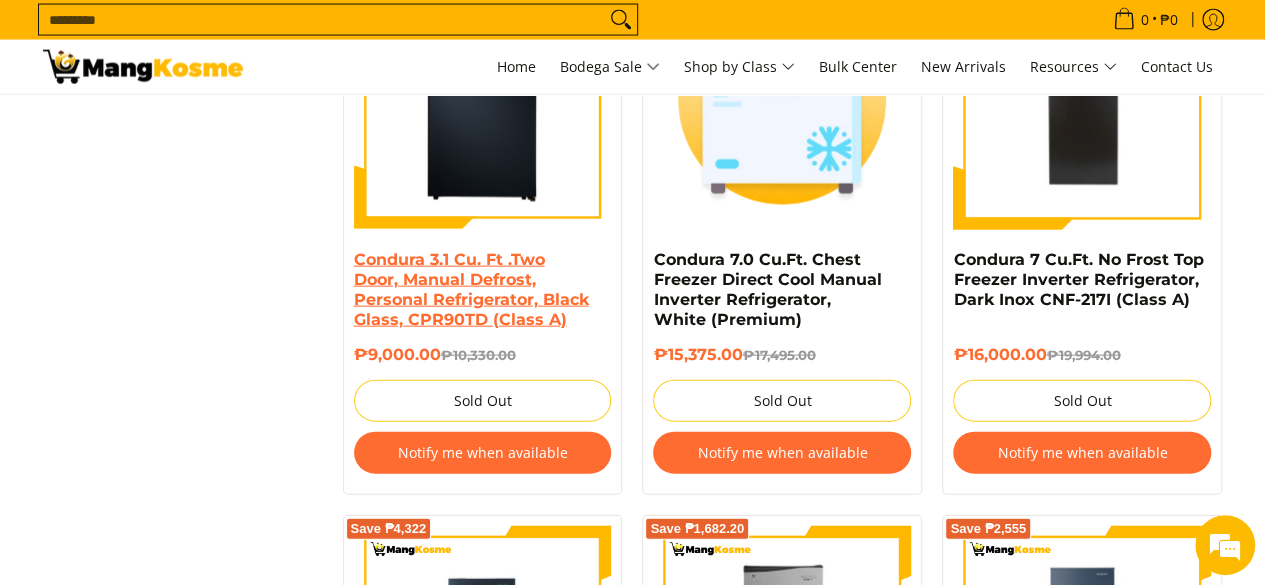 click on "Condura 3.1 Cu. Ft .Two Door, Manual Defrost, Personal Refrigerator, Black Glass, CPR90TD (Class A)" at bounding box center [471, 289] 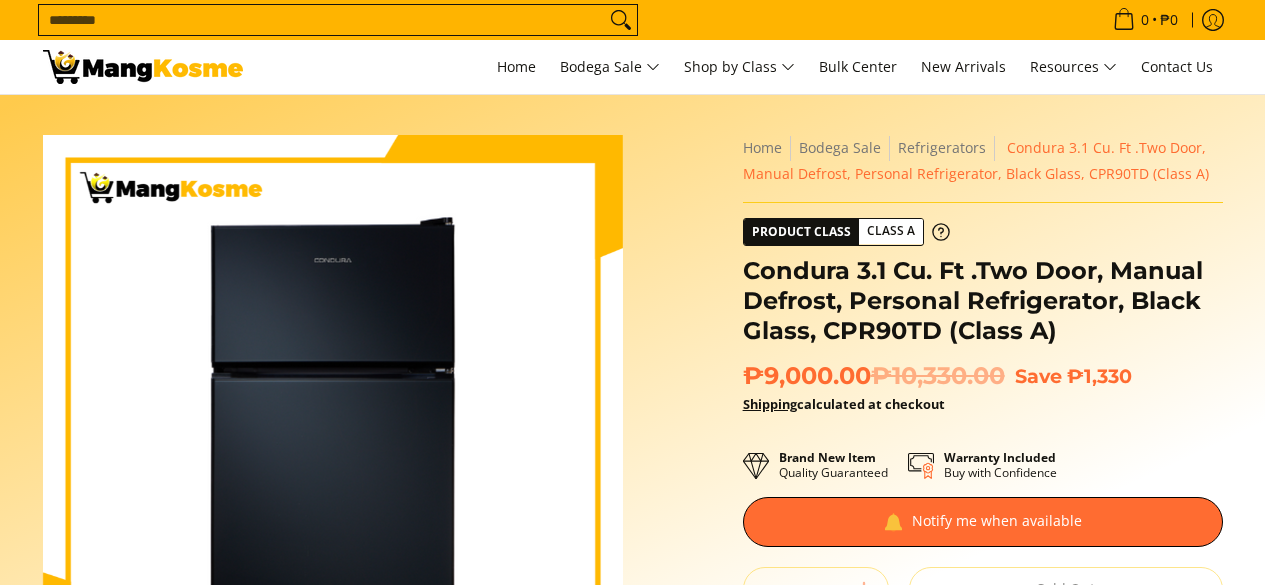 scroll, scrollTop: 100, scrollLeft: 0, axis: vertical 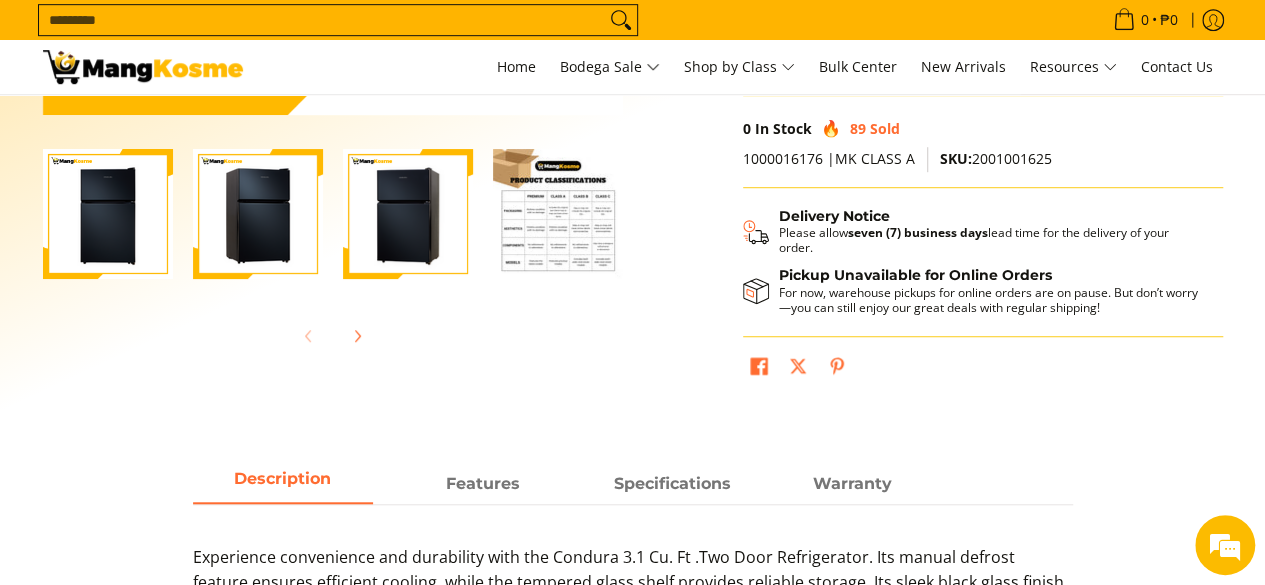click at bounding box center [558, 214] 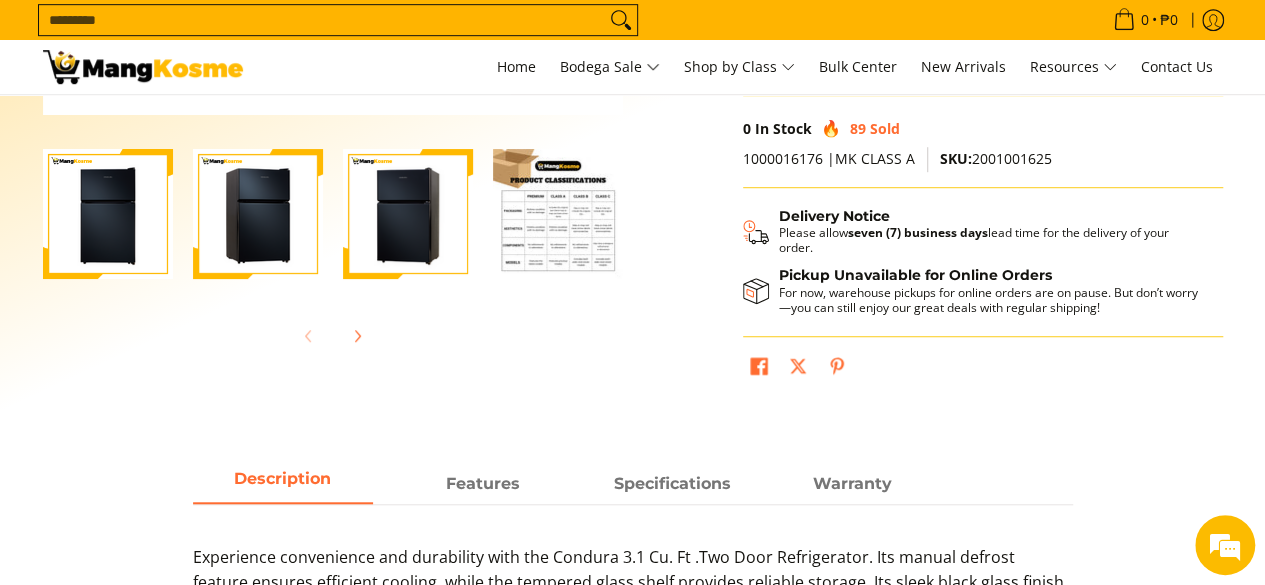 click at bounding box center (558, 214) 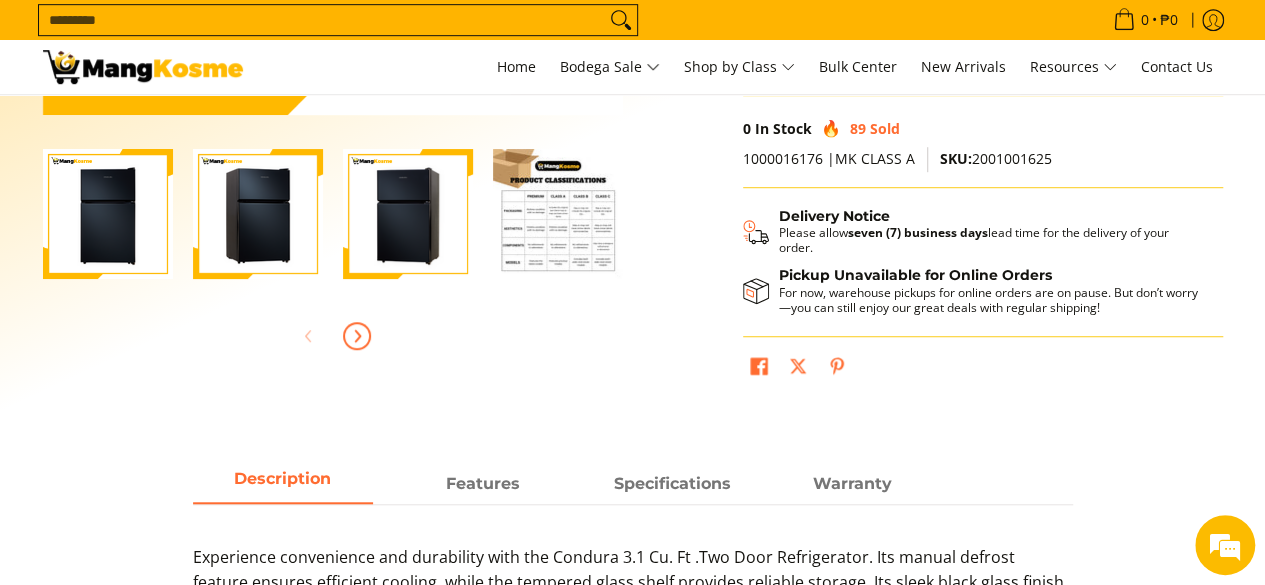 click at bounding box center [357, 336] 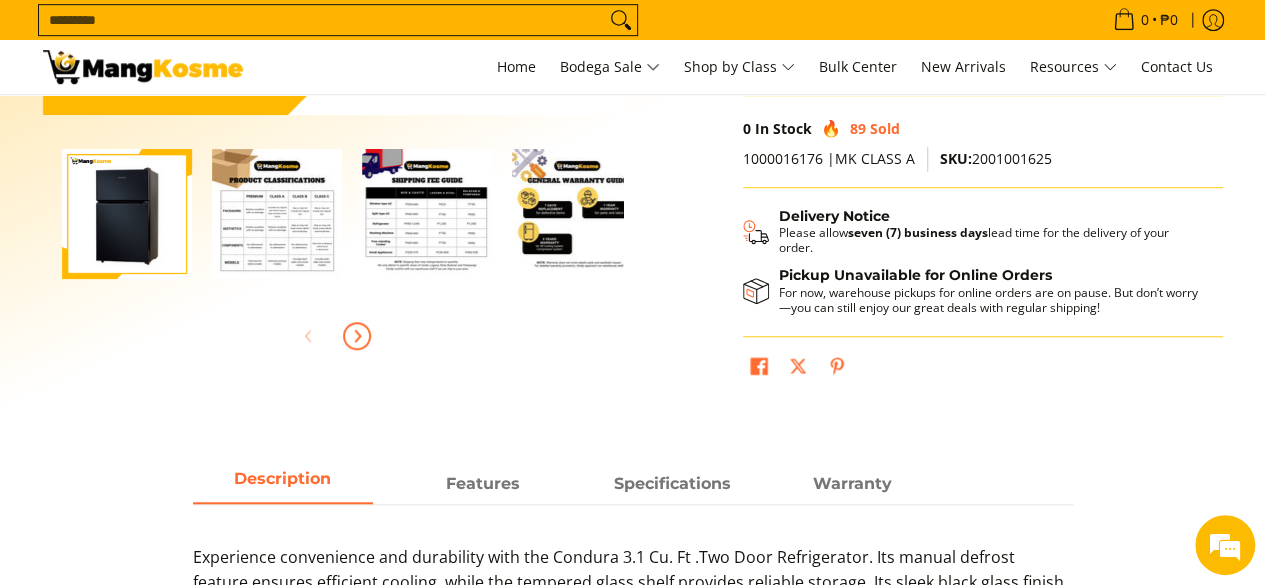 scroll, scrollTop: 0, scrollLeft: 300, axis: horizontal 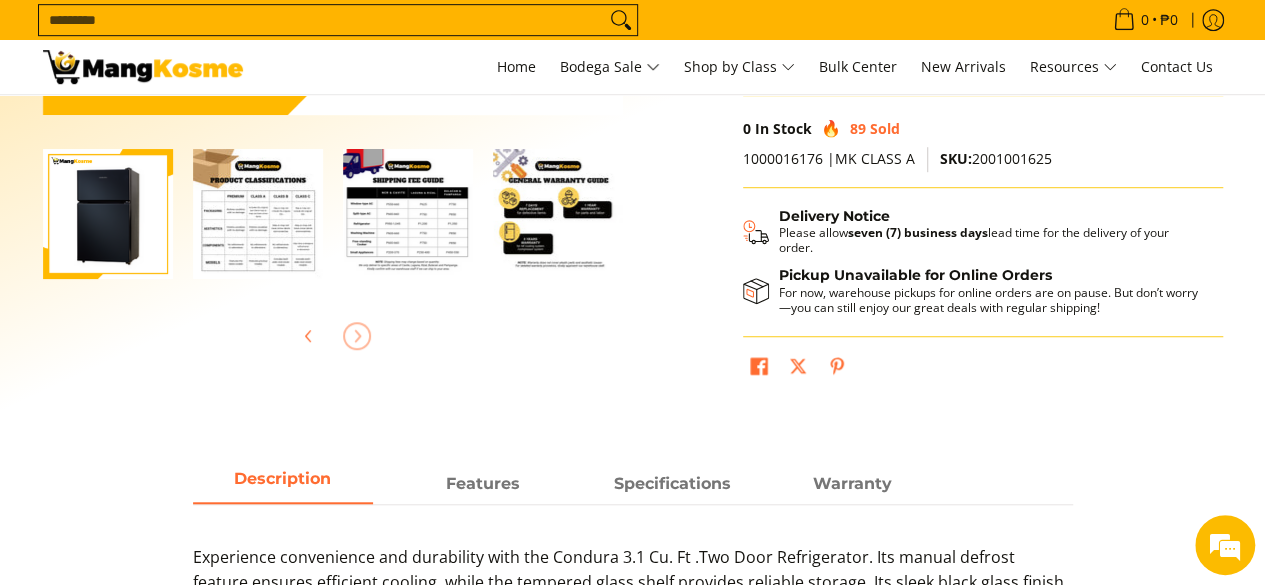 click at bounding box center (333, 336) 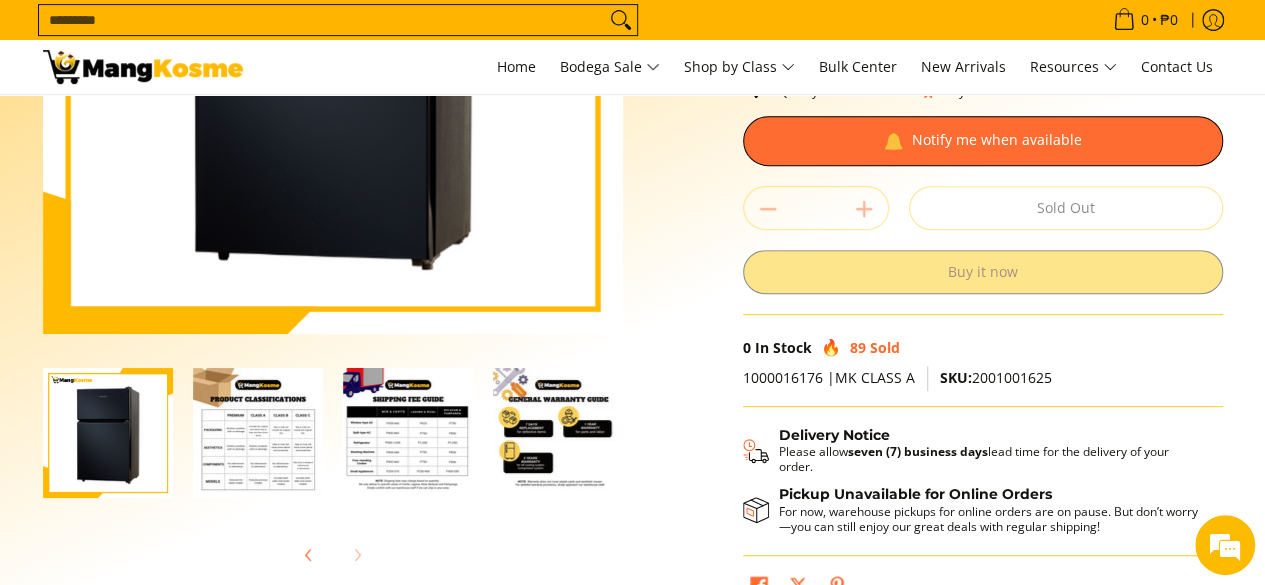 scroll, scrollTop: 400, scrollLeft: 0, axis: vertical 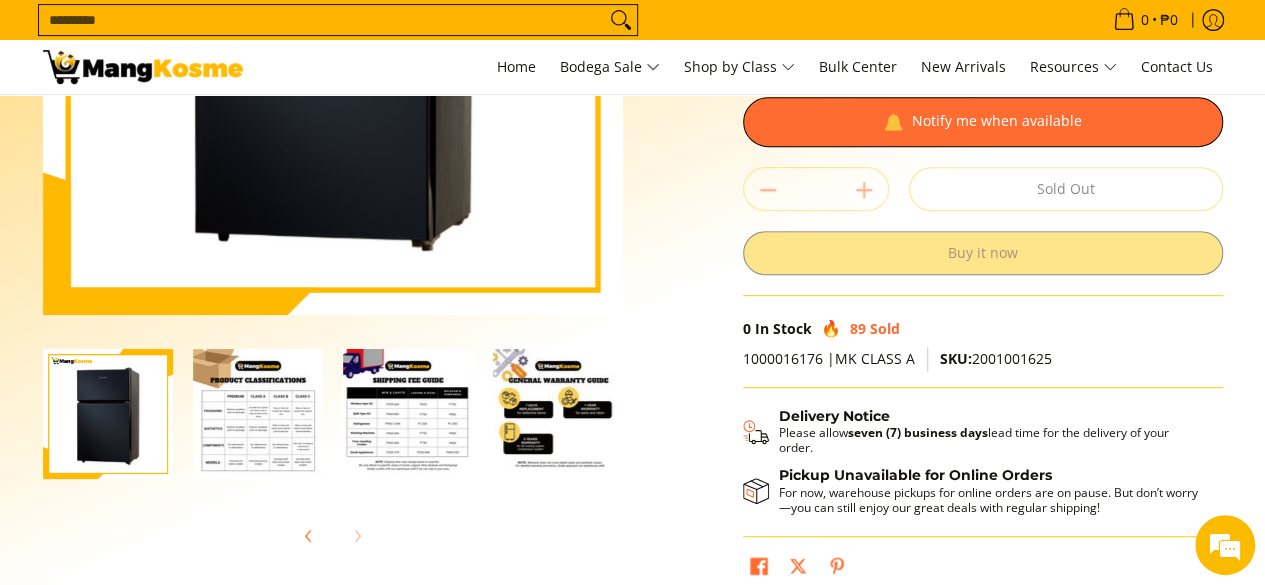 click at bounding box center (408, 414) 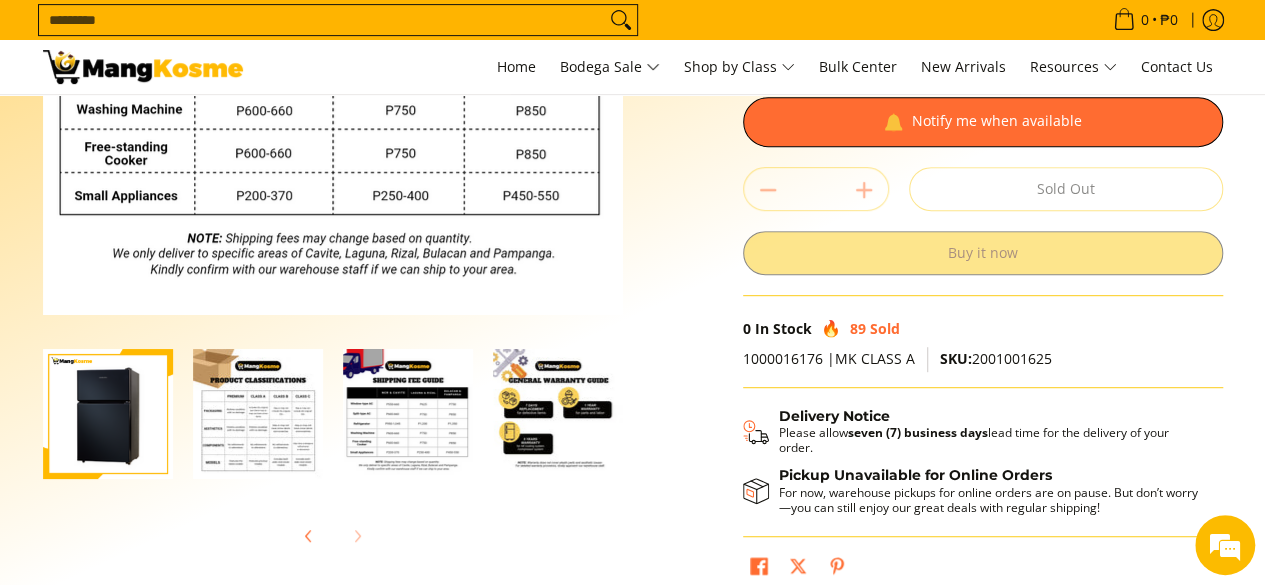 click at bounding box center (408, 414) 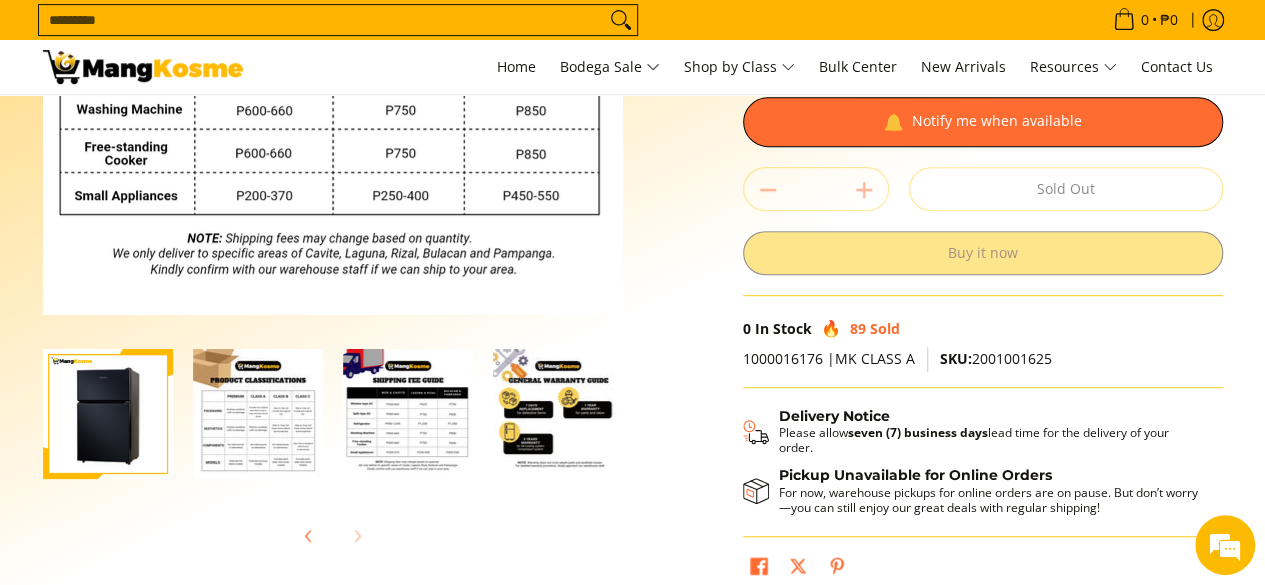 click at bounding box center (558, 414) 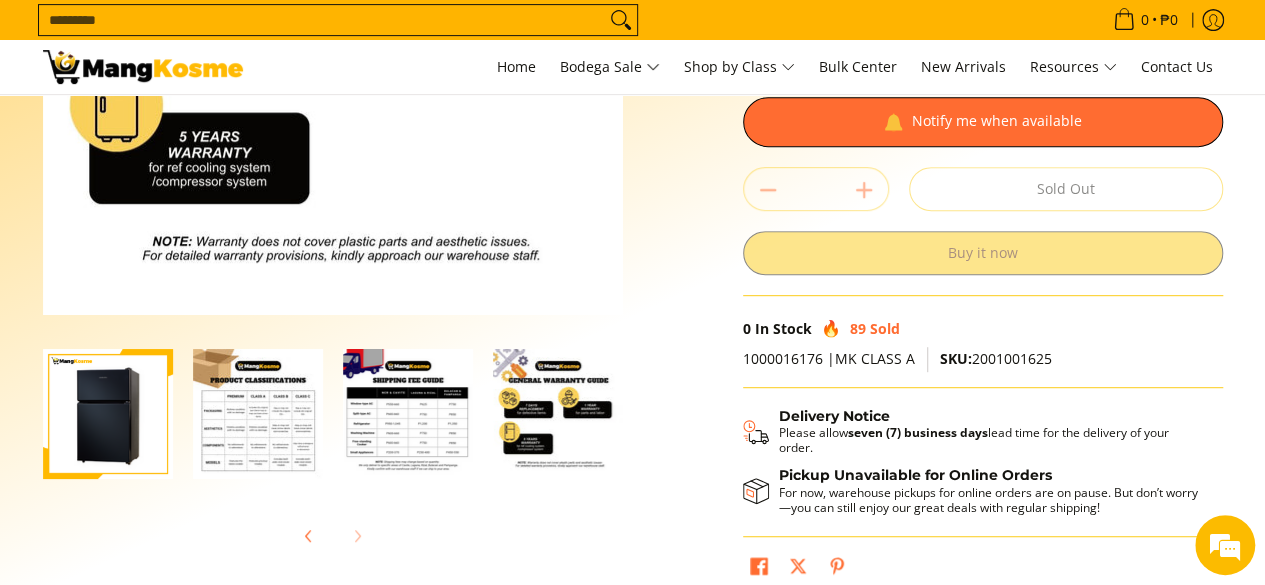 click at bounding box center [408, 414] 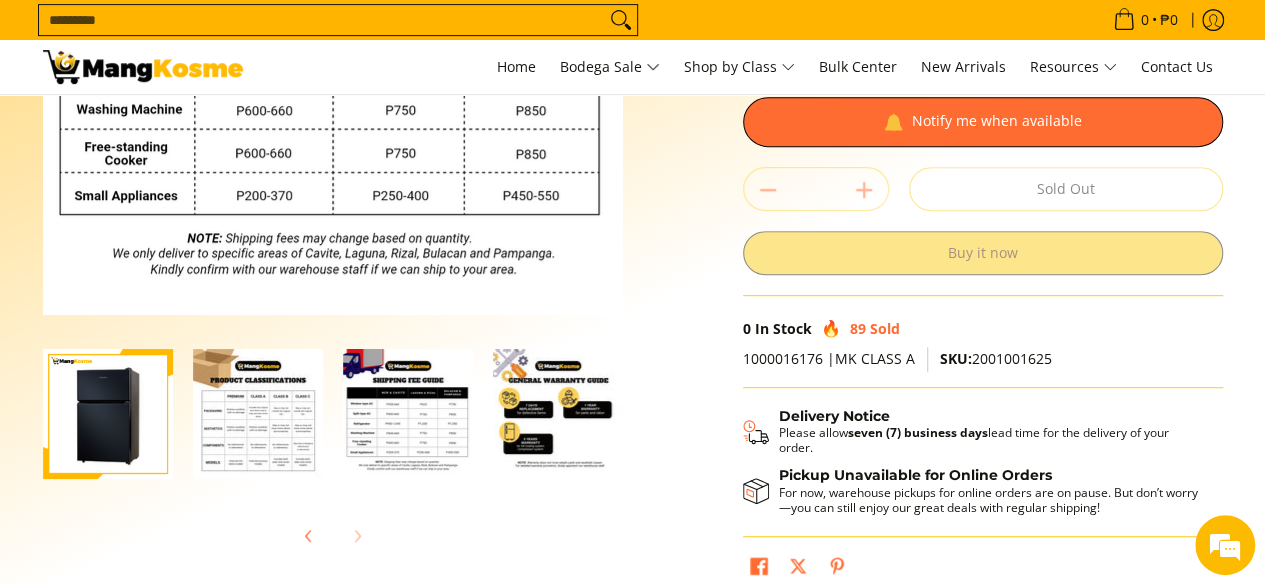 drag, startPoint x: 308, startPoint y: 428, endPoint x: 415, endPoint y: 415, distance: 107.78683 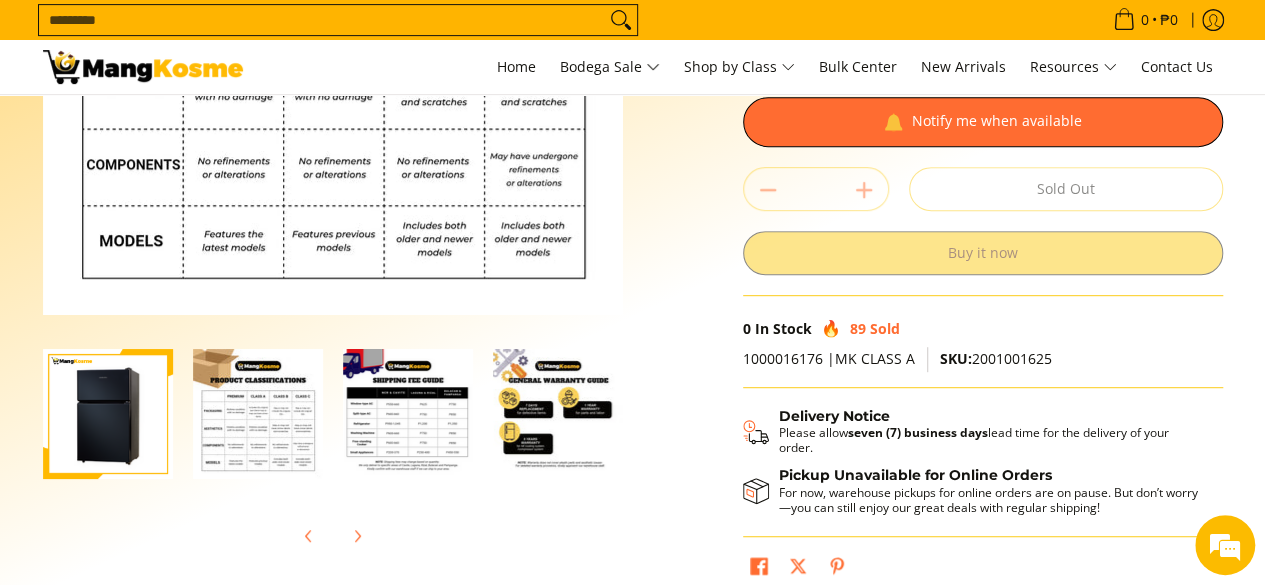 scroll, scrollTop: 0, scrollLeft: 285, axis: horizontal 